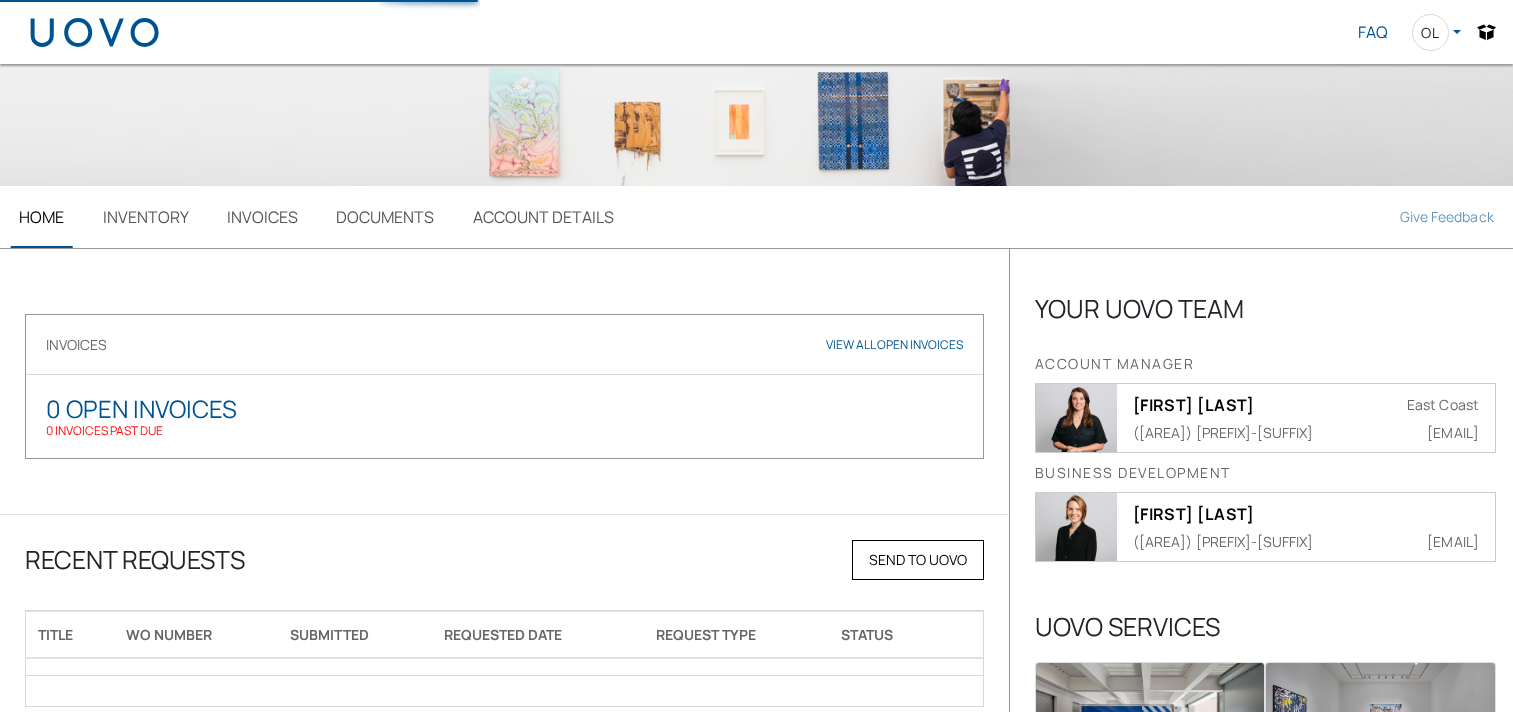 scroll, scrollTop: 0, scrollLeft: 0, axis: both 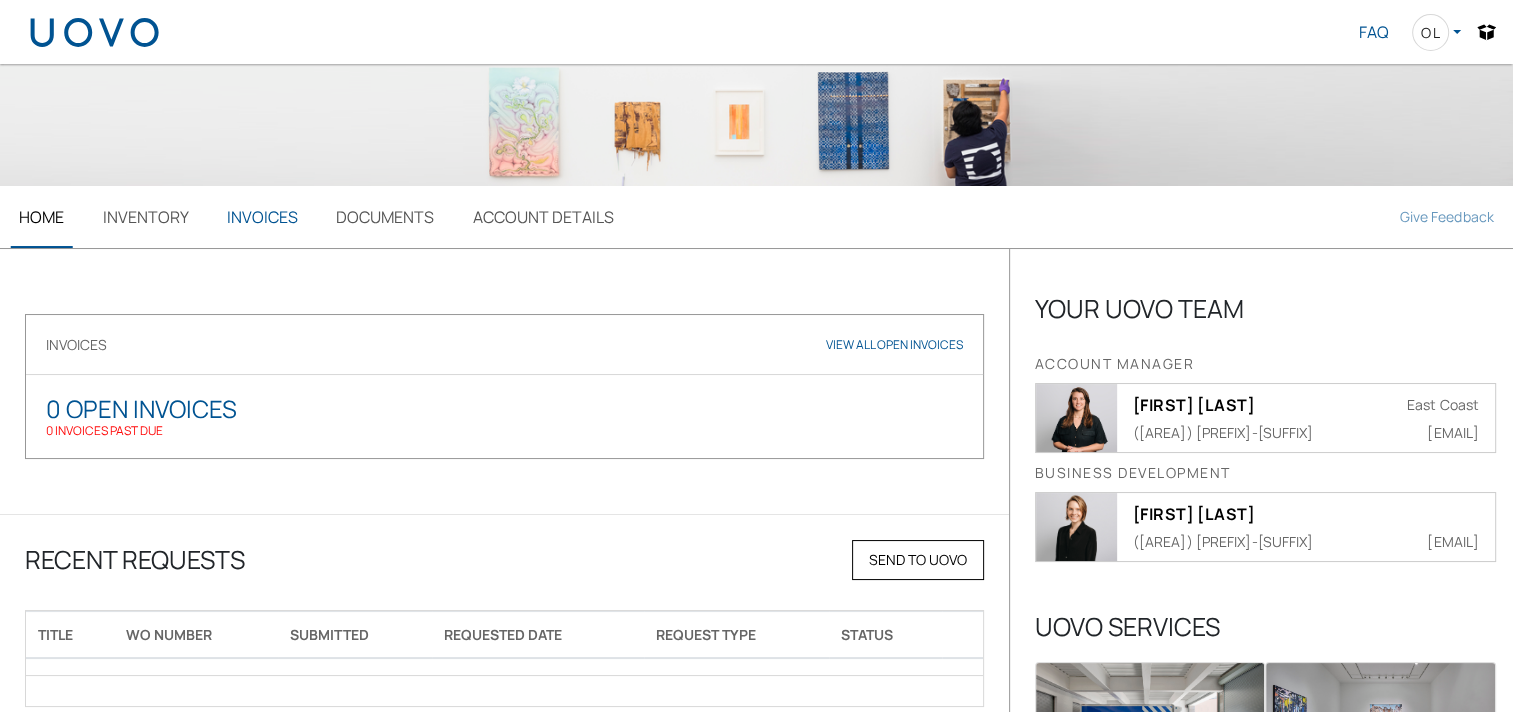 click on "INVOICES" at bounding box center (262, 217) 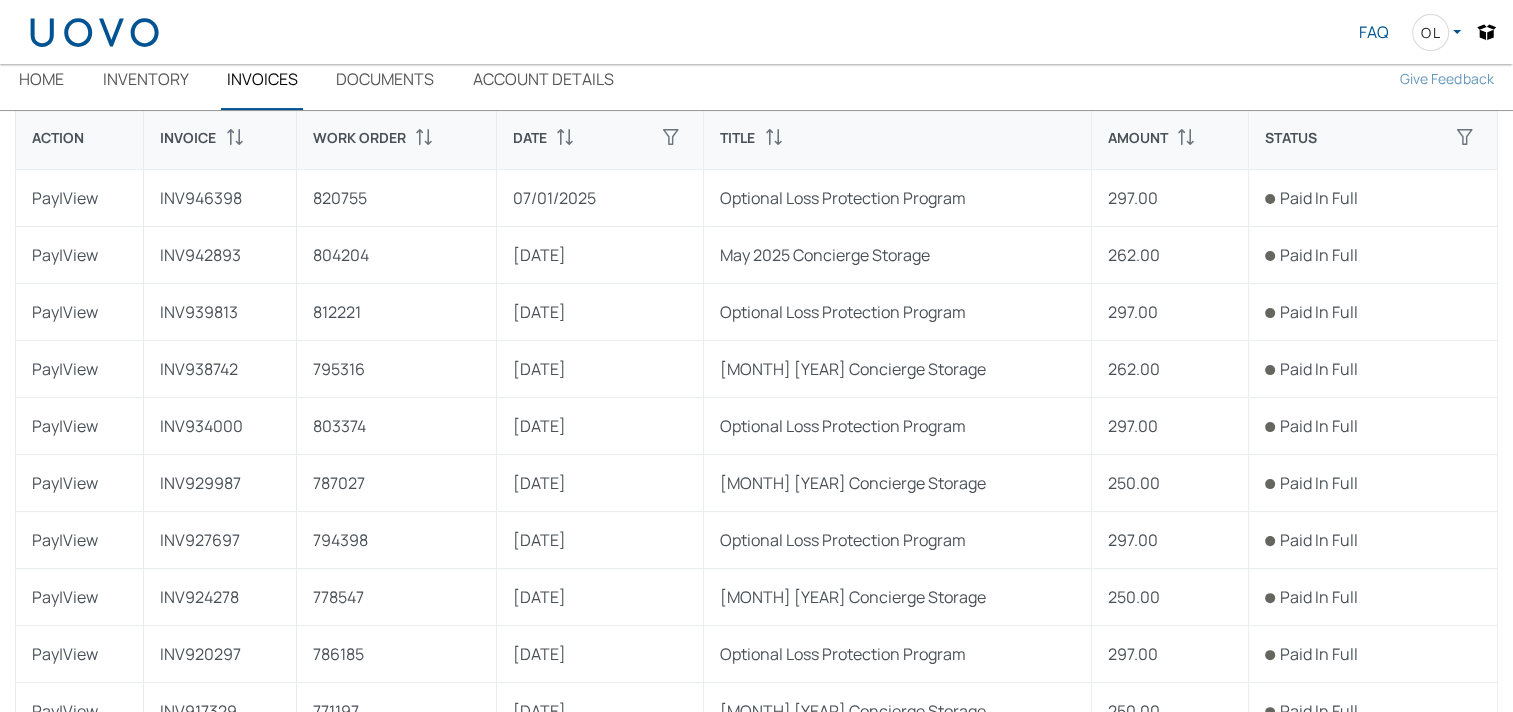 scroll, scrollTop: 0, scrollLeft: 0, axis: both 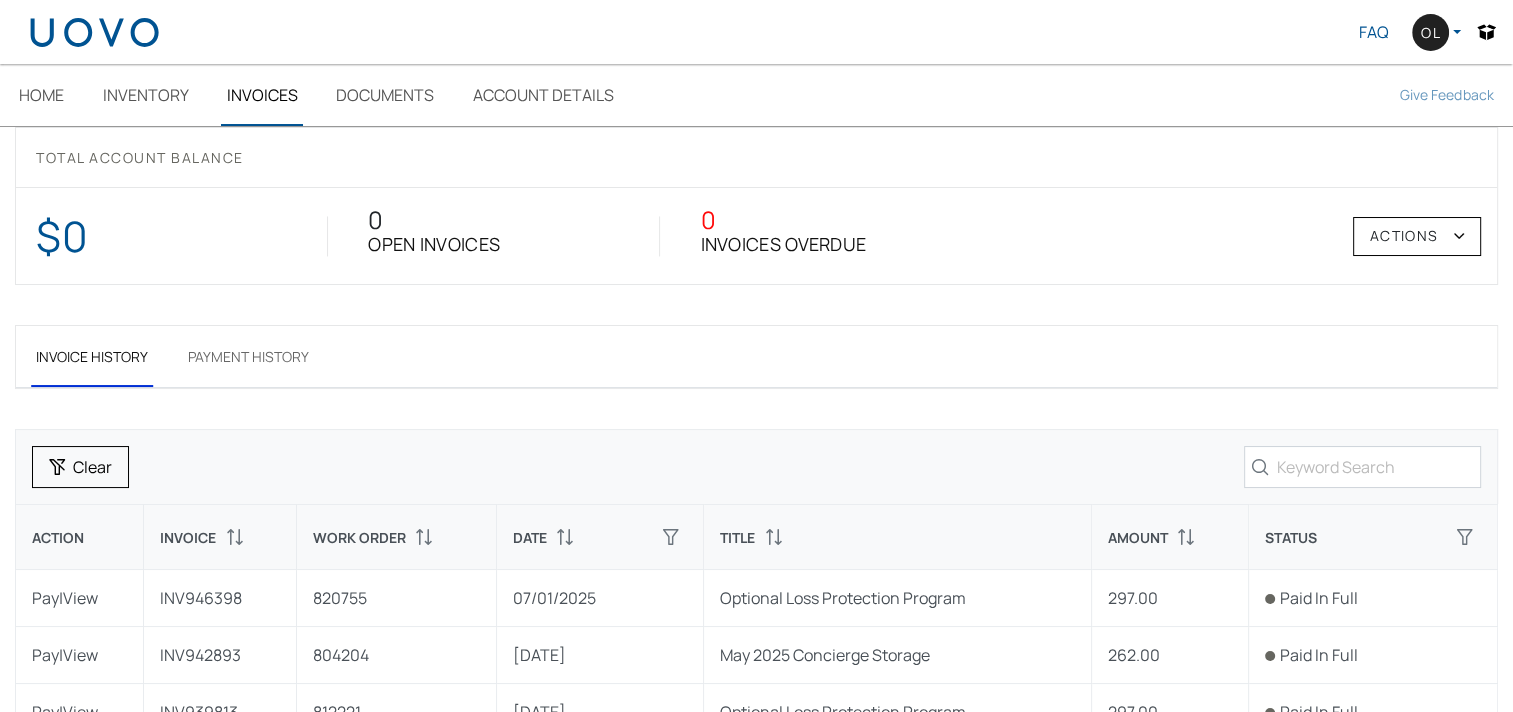 click on "Ol" at bounding box center [1430, 32] 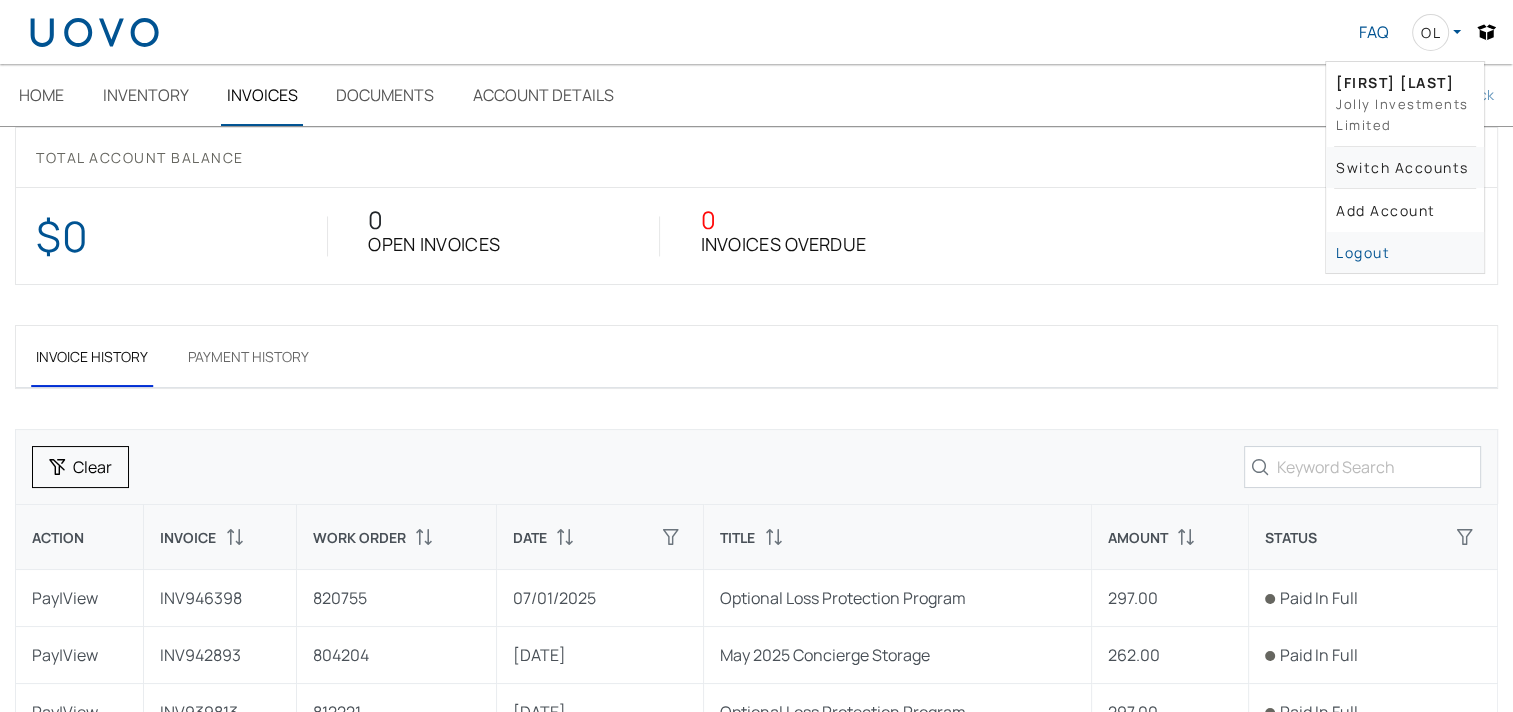 click on "Switch accounts" at bounding box center [1405, 167] 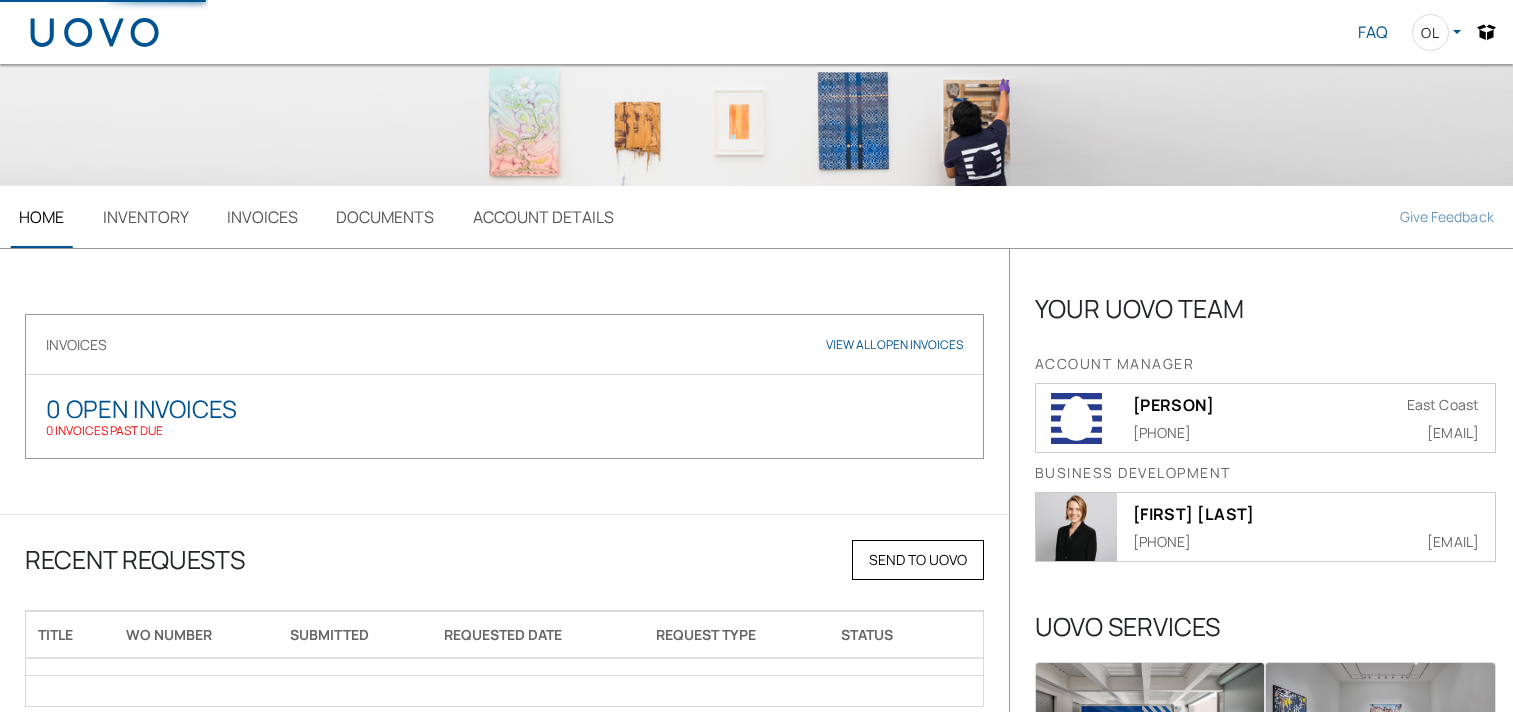 scroll, scrollTop: 0, scrollLeft: 0, axis: both 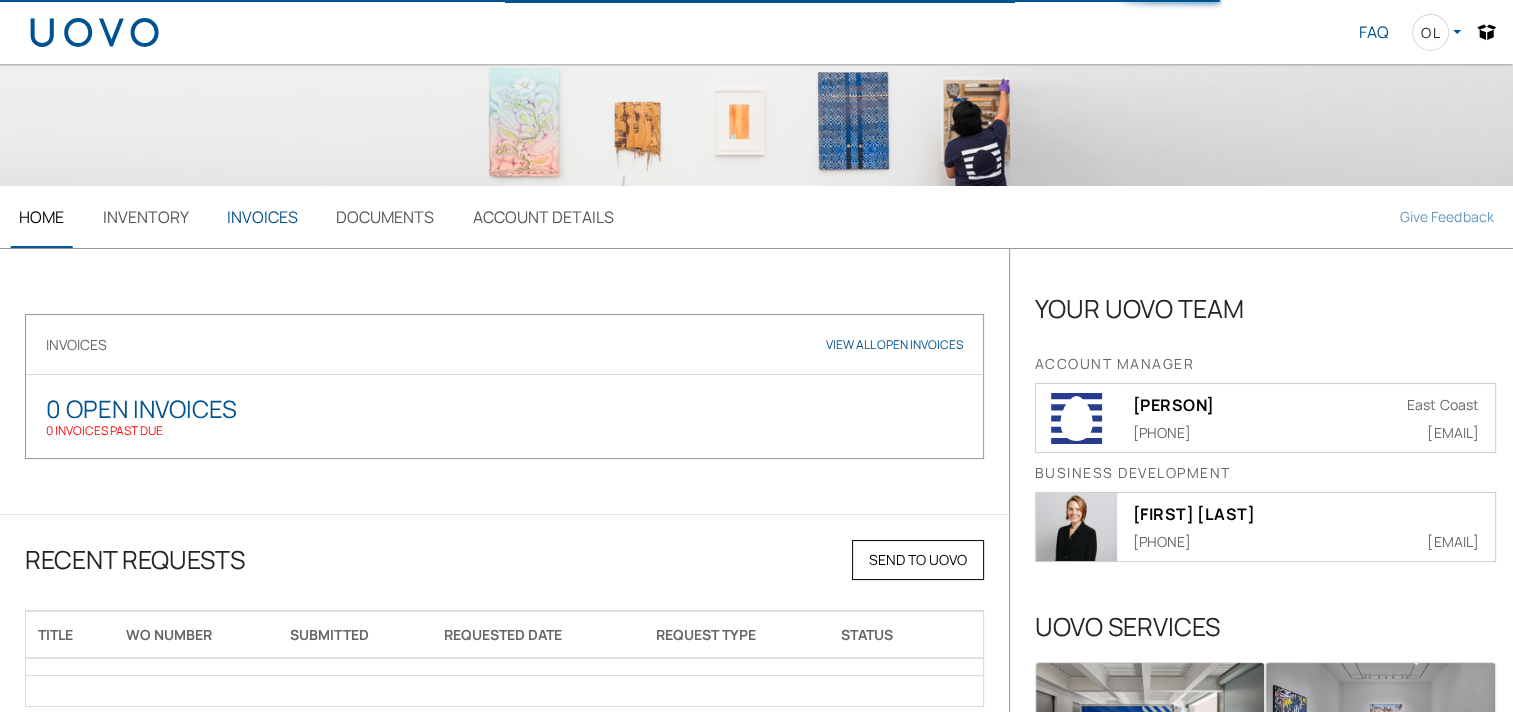 click on "INVOICES" at bounding box center [262, 217] 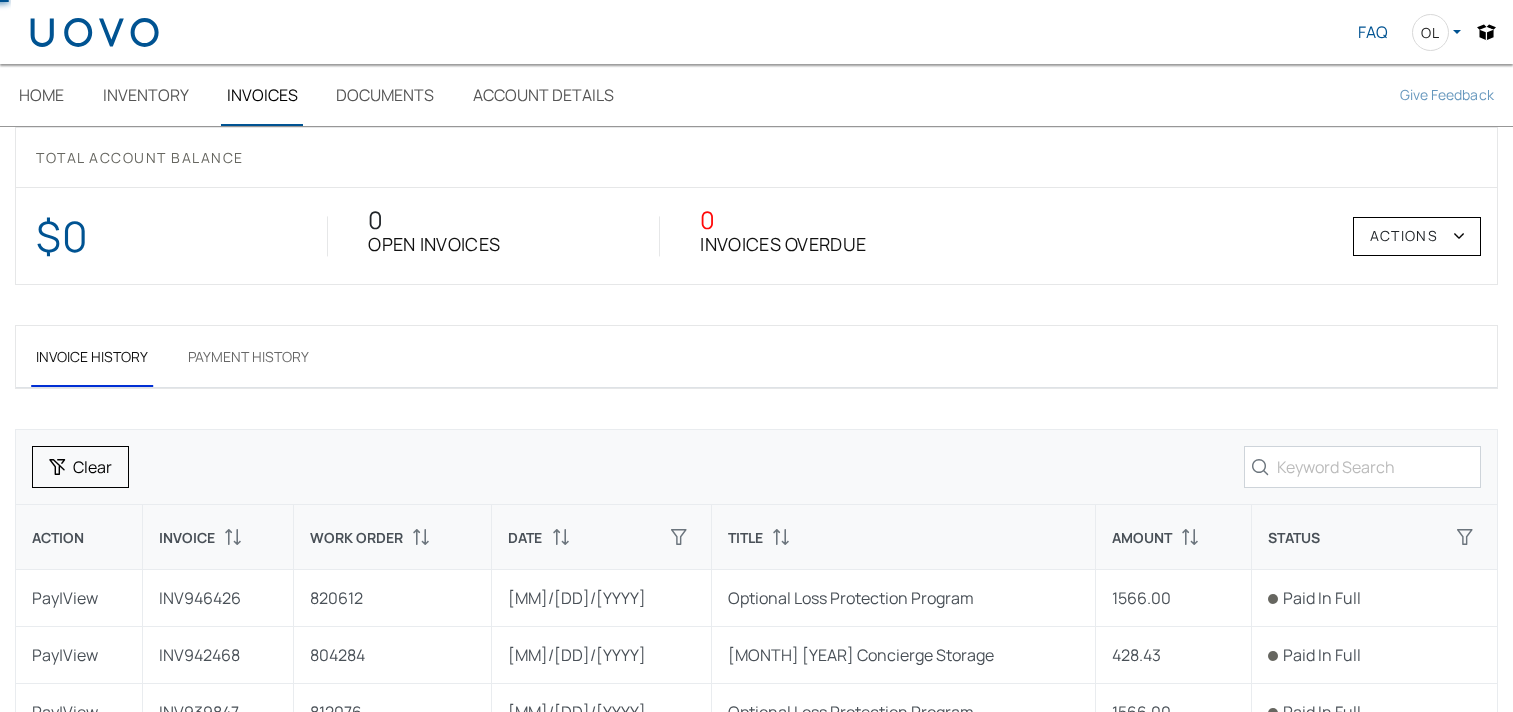scroll, scrollTop: 0, scrollLeft: 0, axis: both 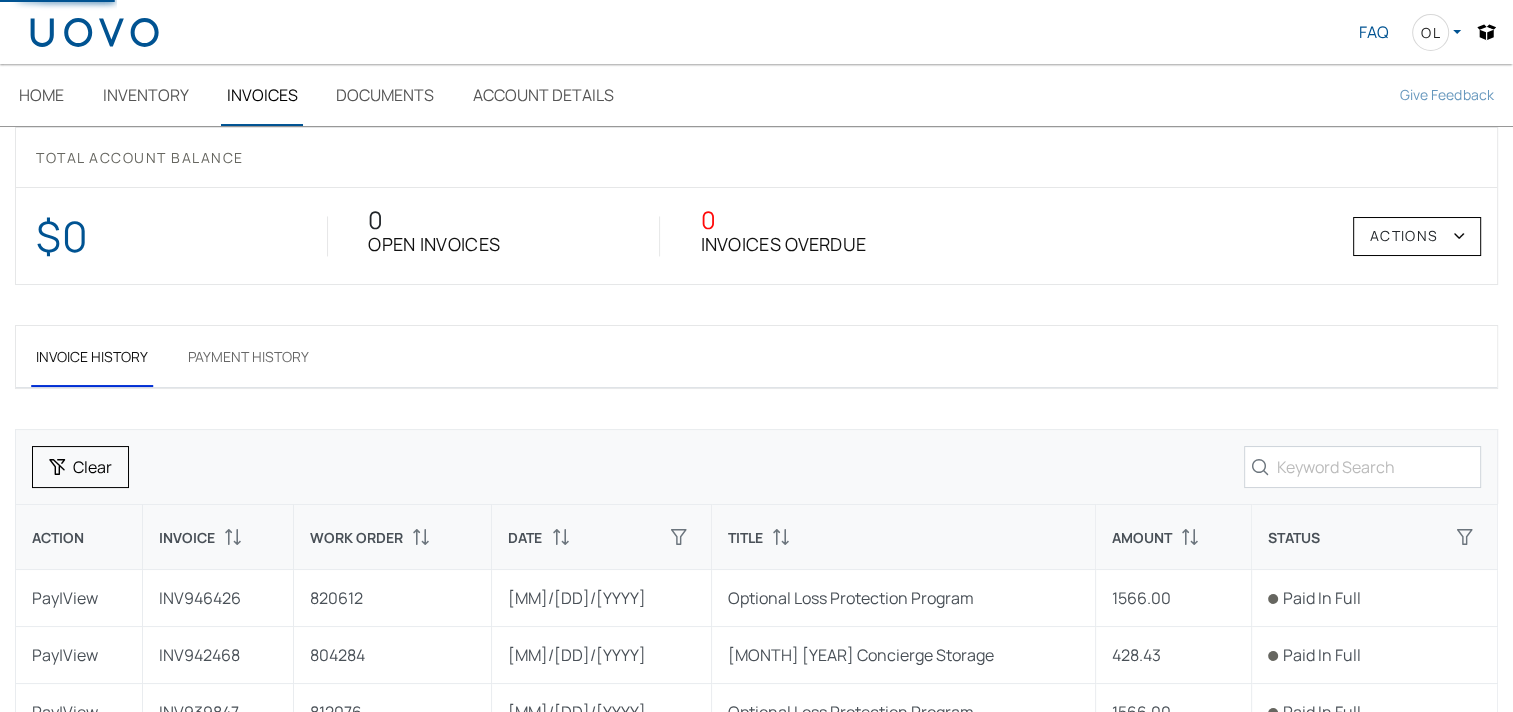 click on "$0" at bounding box center (202, 236) 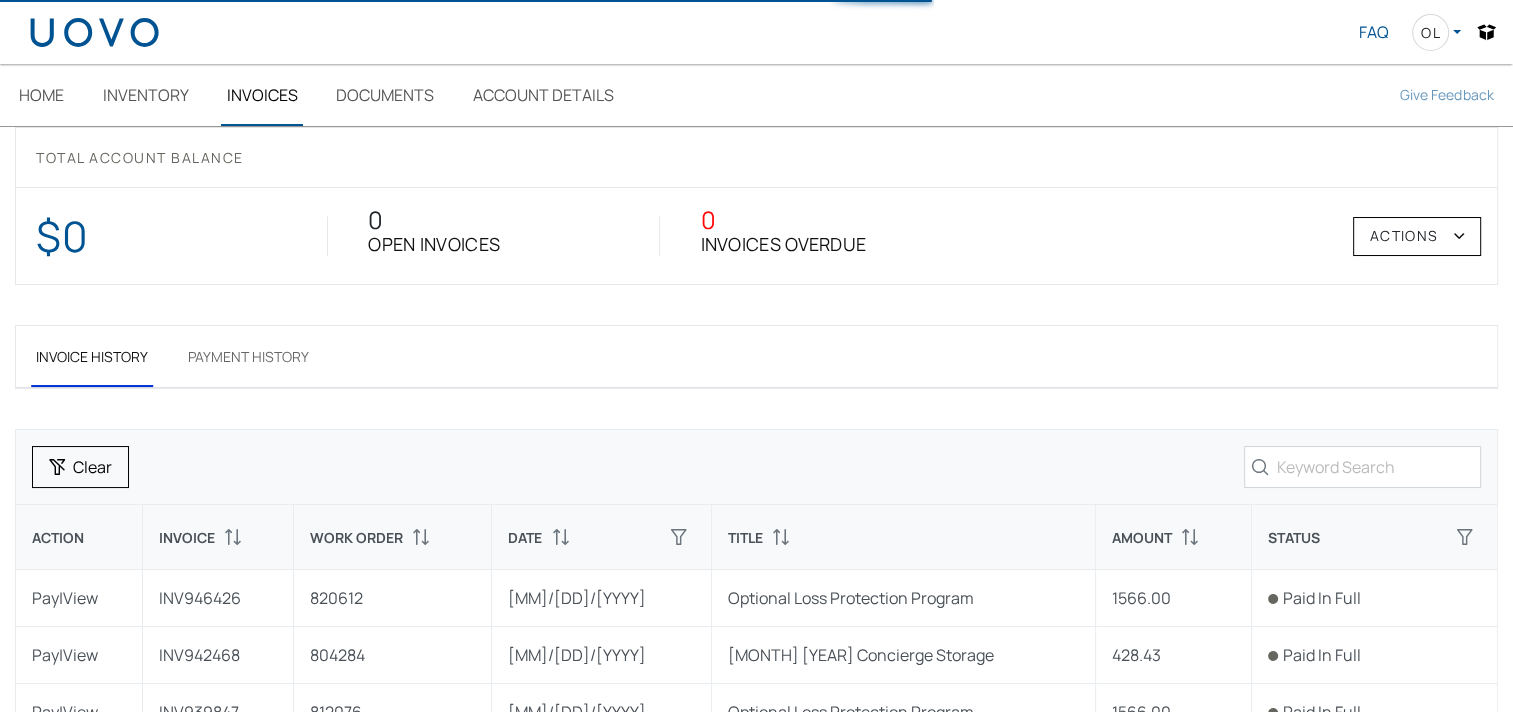 click on "INVOICES" at bounding box center [262, 95] 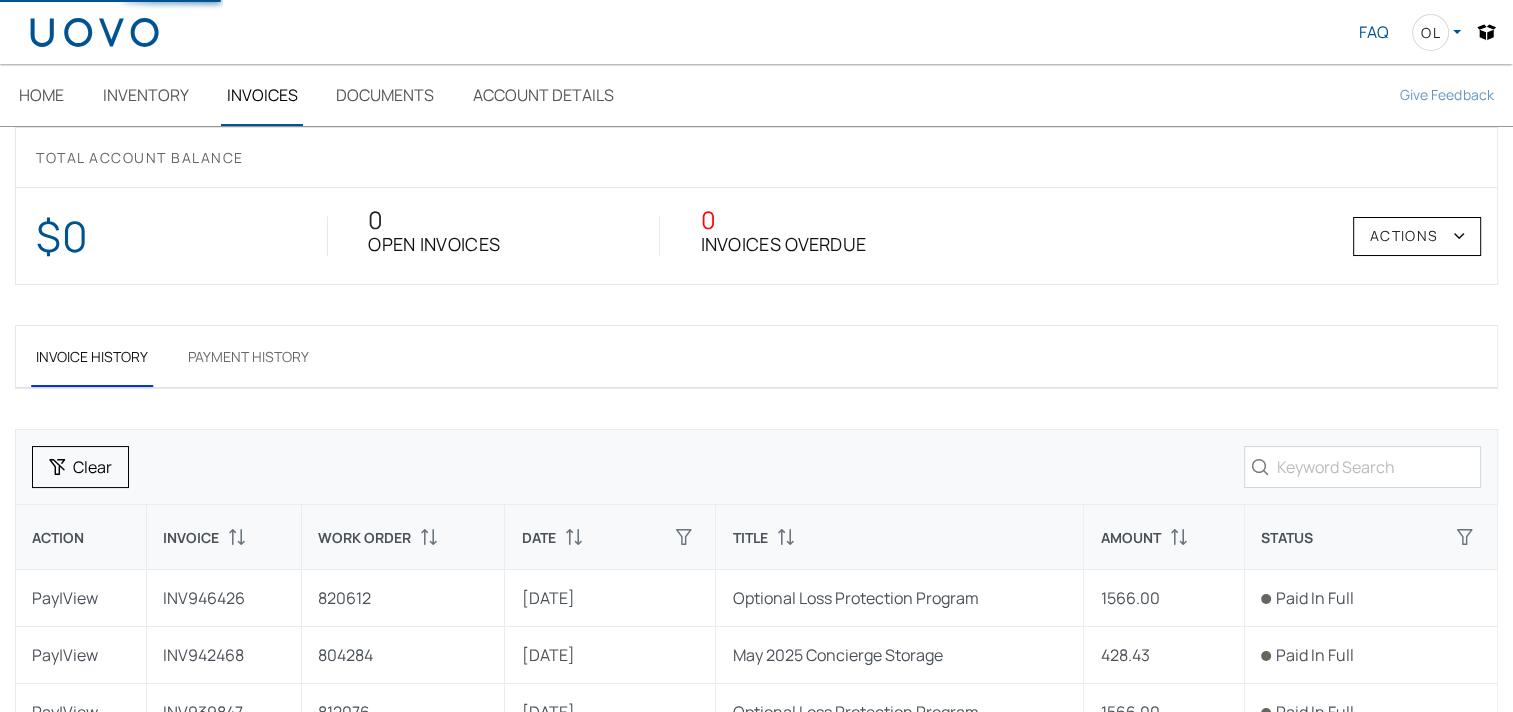 scroll, scrollTop: 200, scrollLeft: 0, axis: vertical 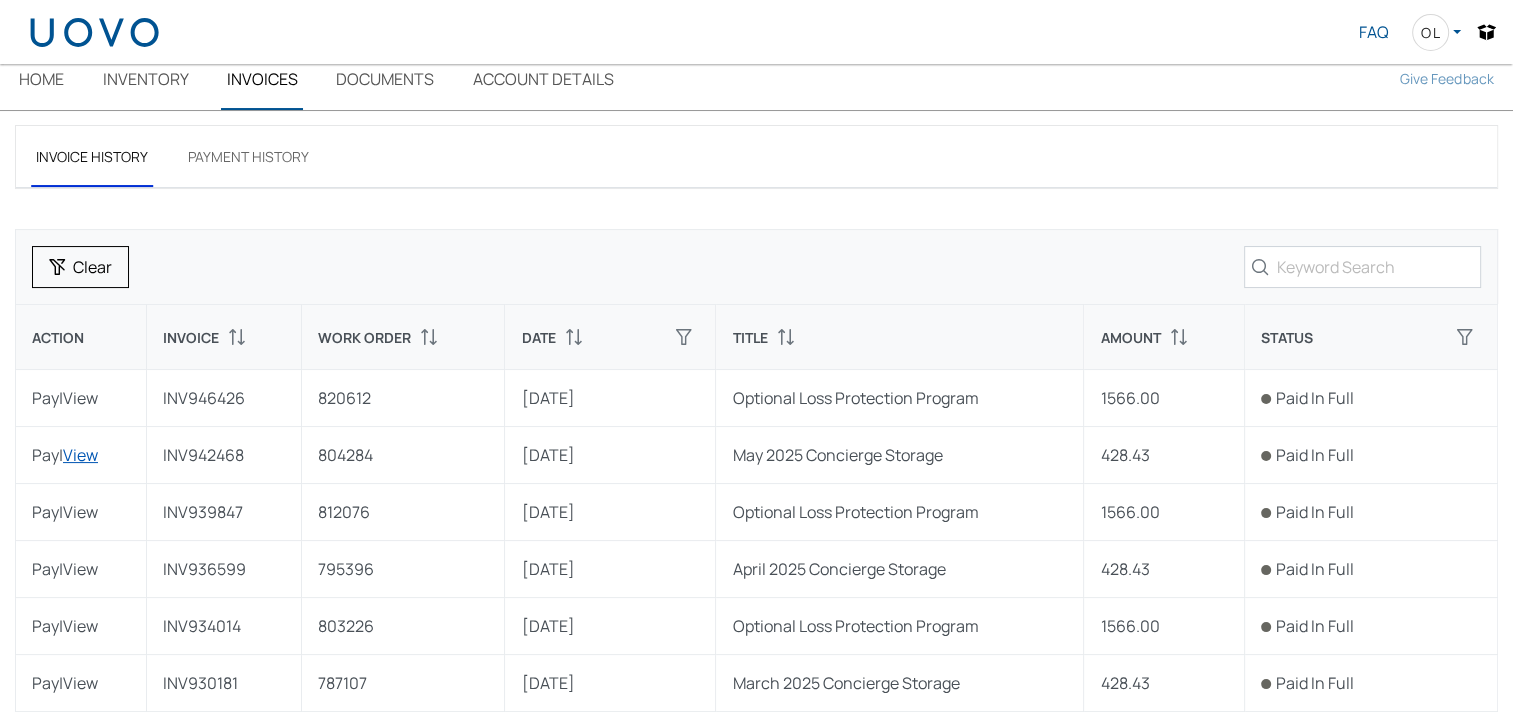 click on "View" at bounding box center [80, 455] 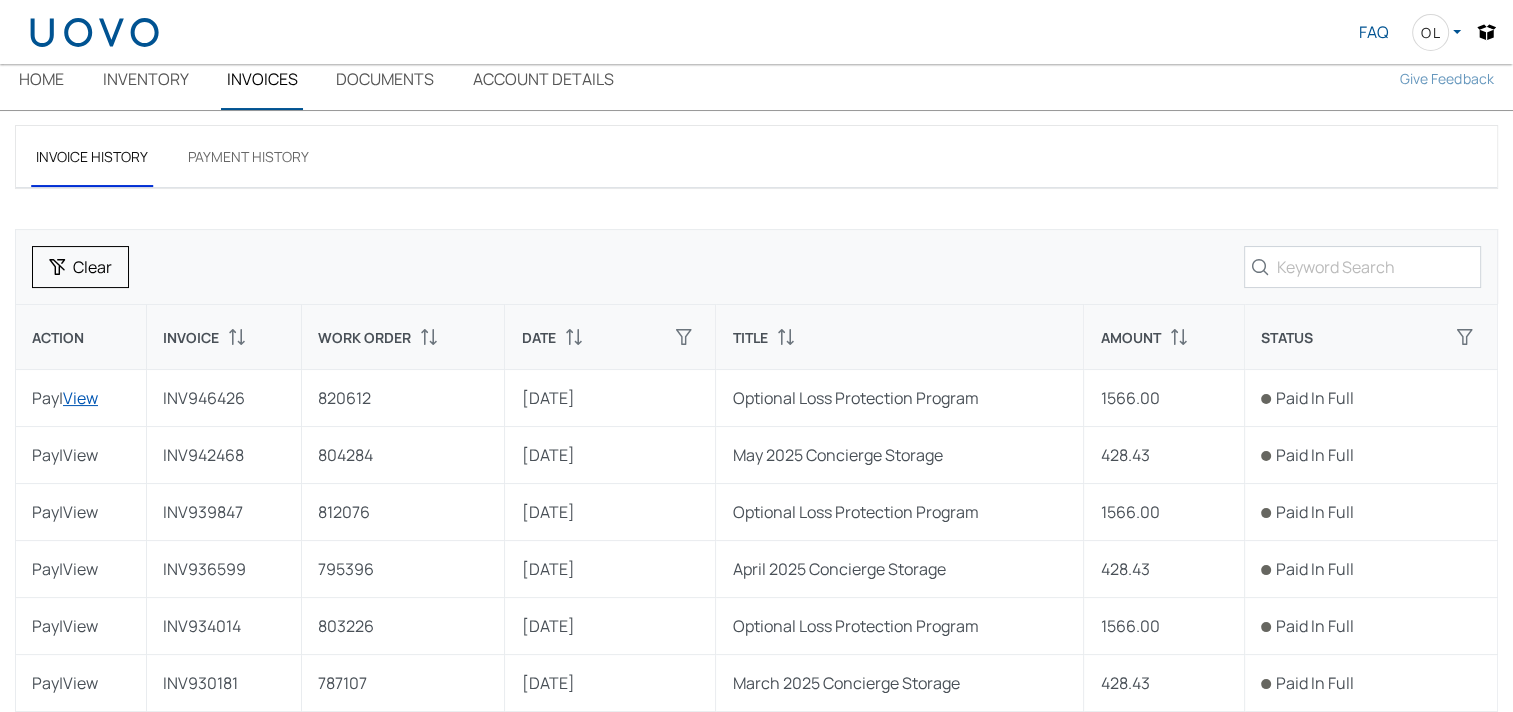 click on "View" at bounding box center (80, 398) 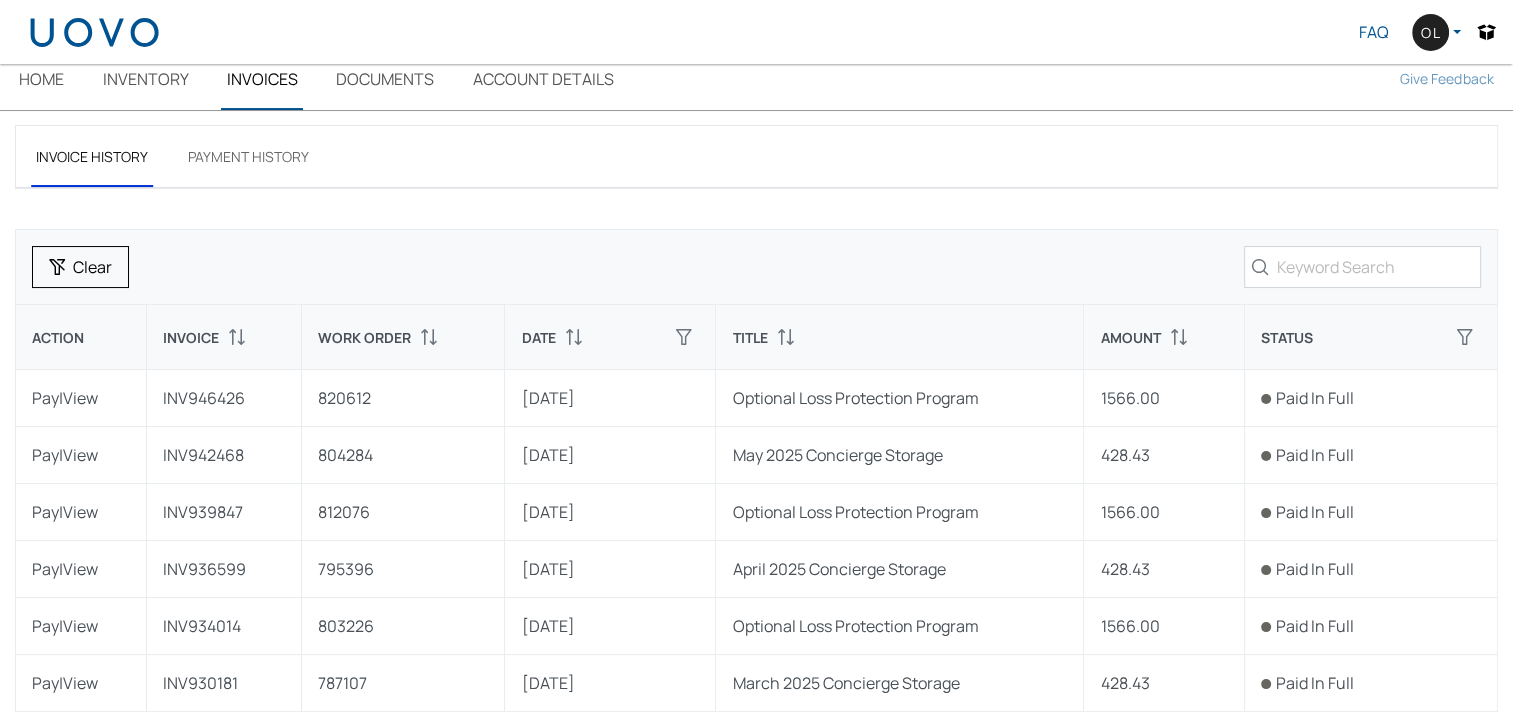 click on "Ol" at bounding box center (1436, 32) 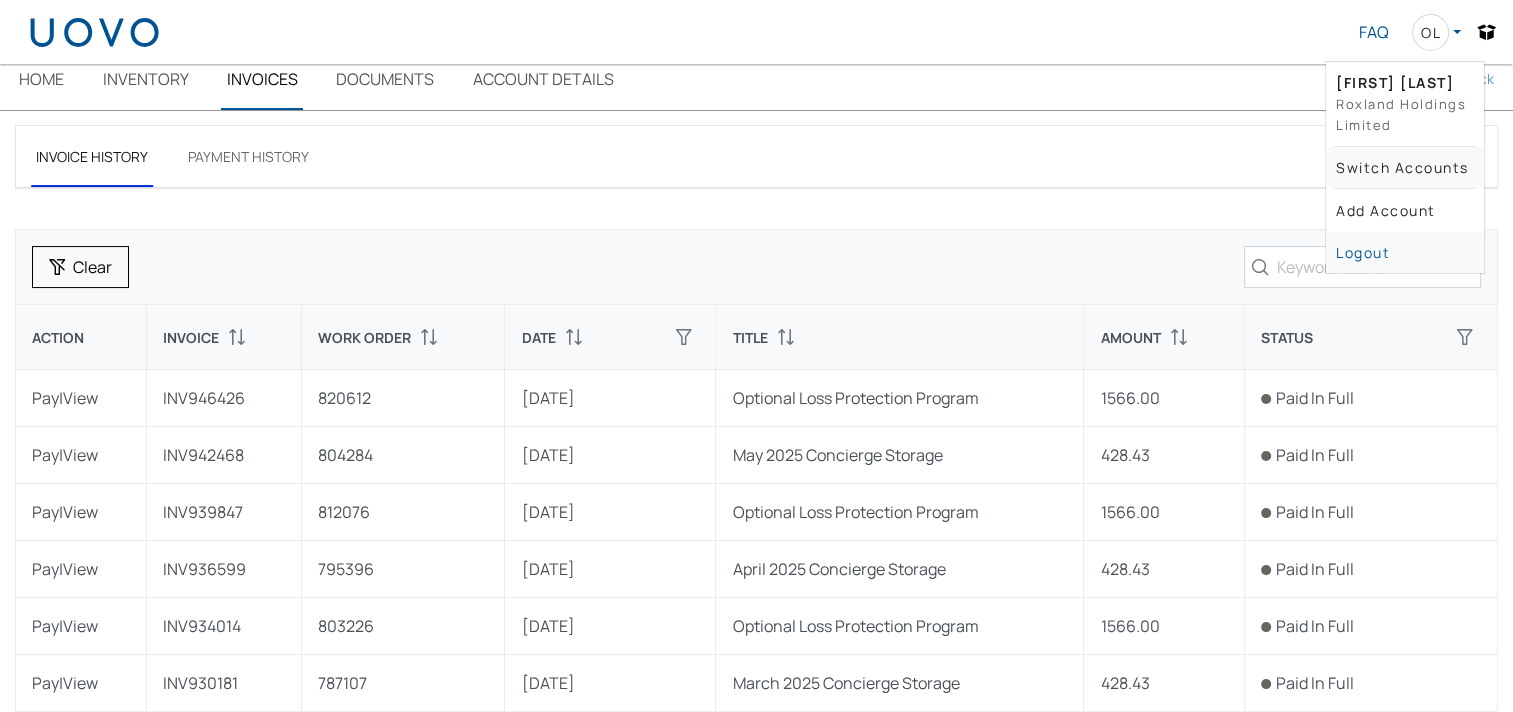 click on "Switch accounts" at bounding box center (1405, 167) 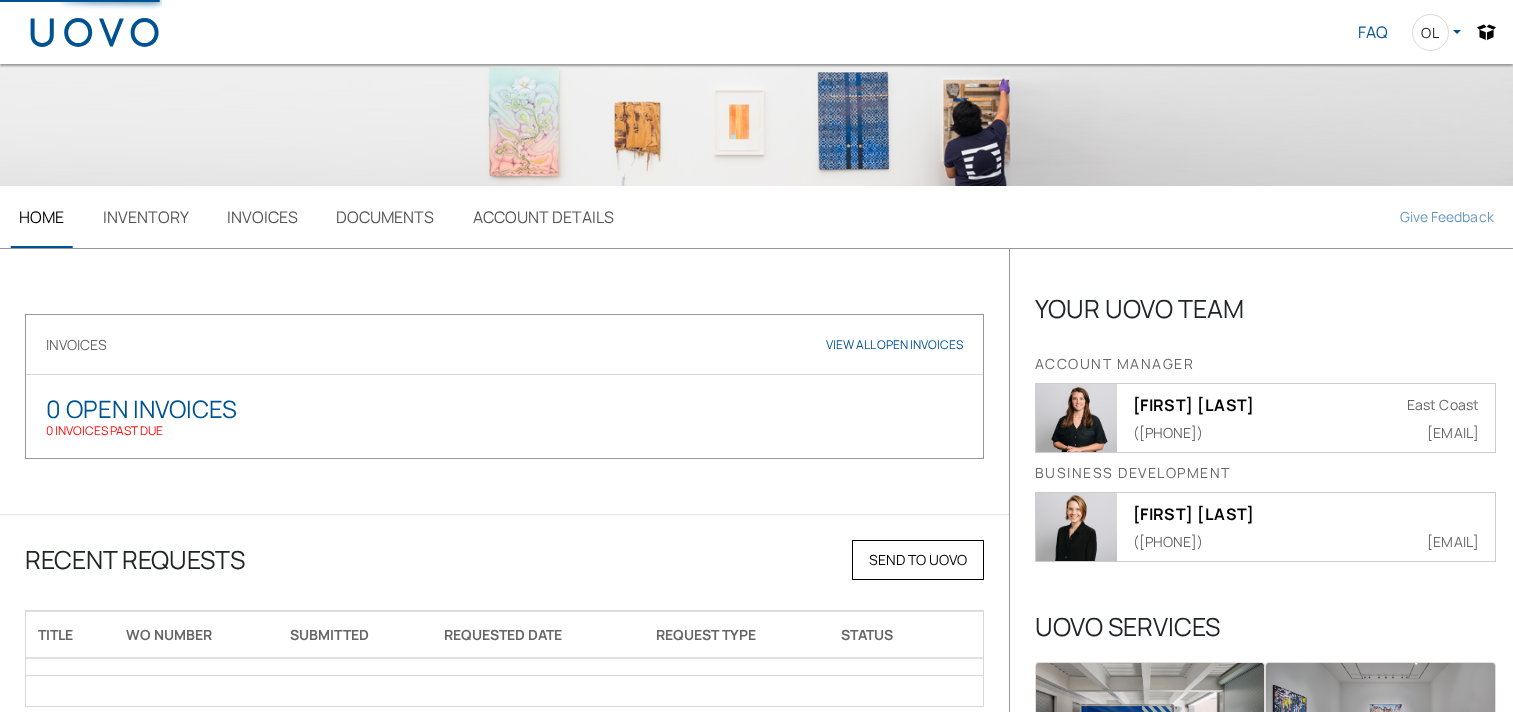 scroll, scrollTop: 0, scrollLeft: 0, axis: both 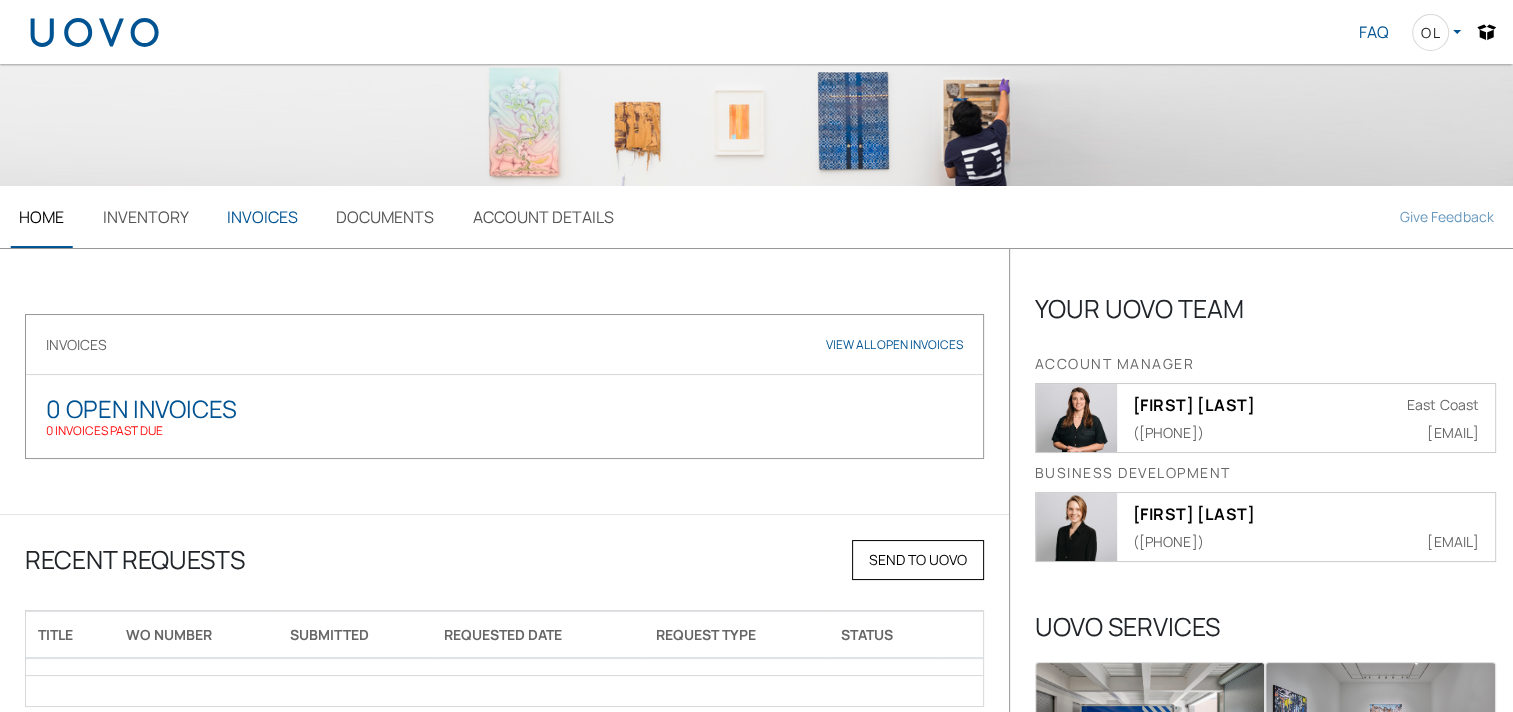click on "INVOICES" at bounding box center [262, 217] 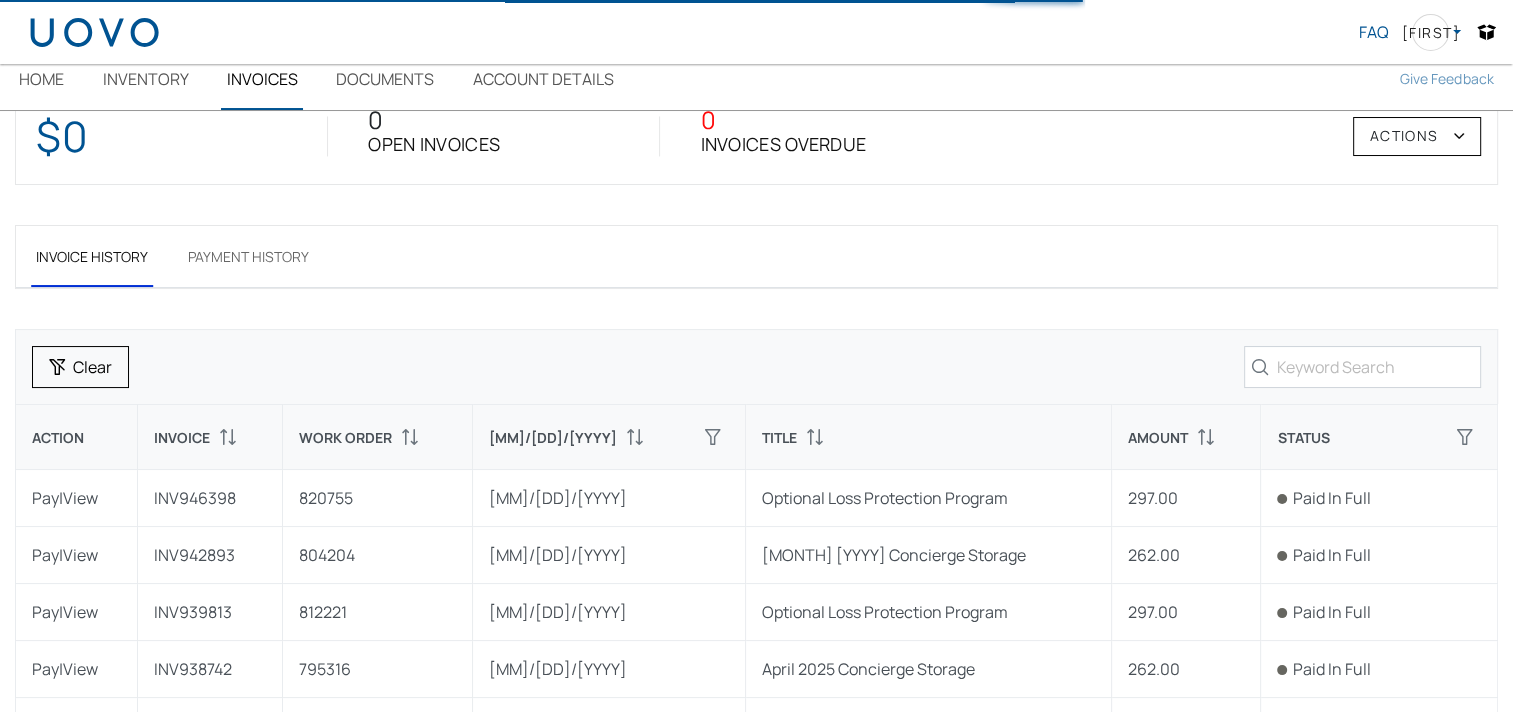 scroll, scrollTop: 200, scrollLeft: 0, axis: vertical 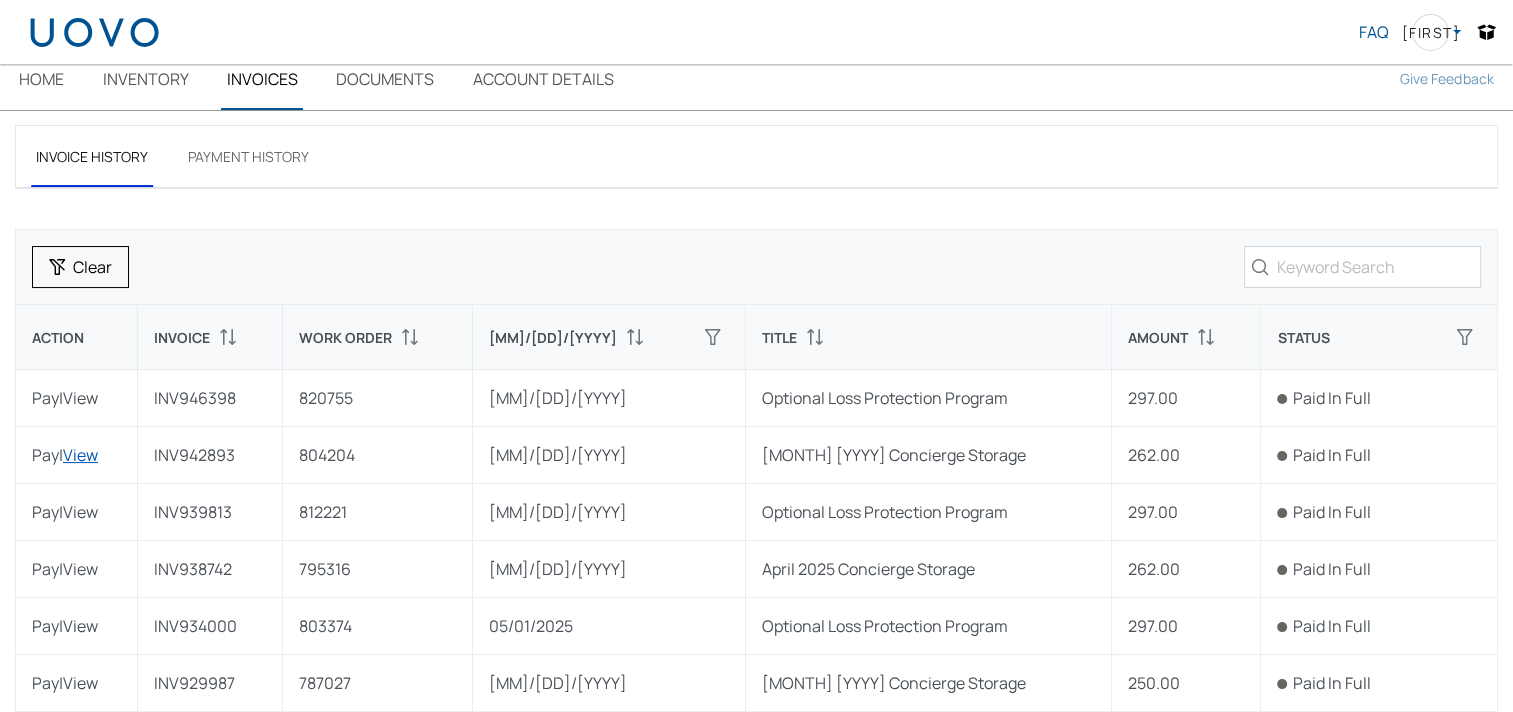 click on "View" at bounding box center [80, 455] 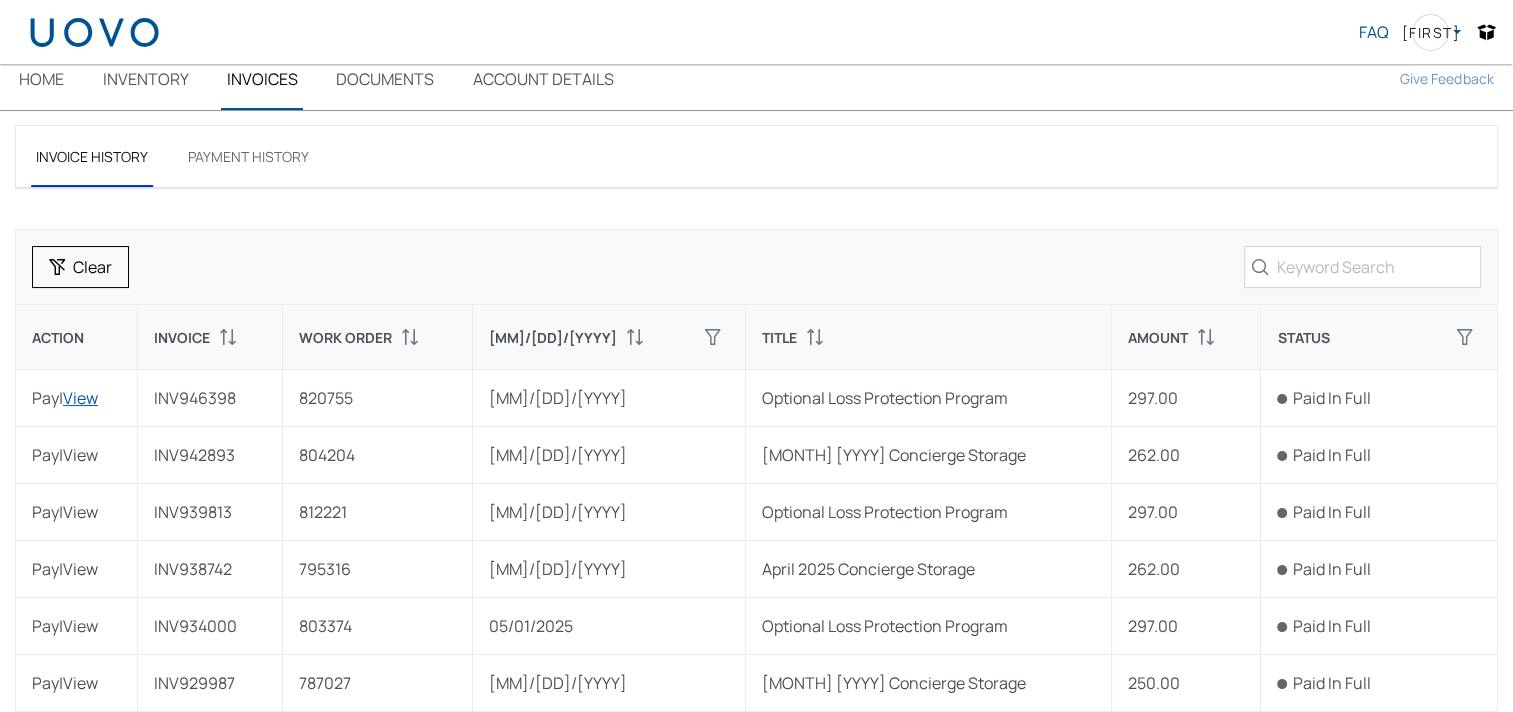 click on "View" at bounding box center (80, 398) 